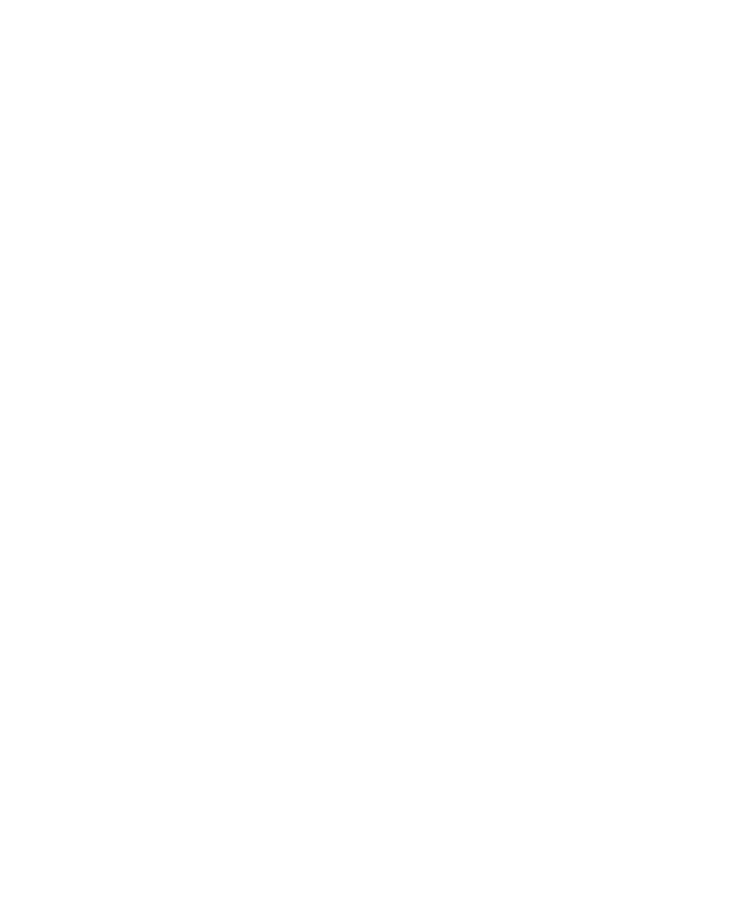 scroll, scrollTop: 0, scrollLeft: 0, axis: both 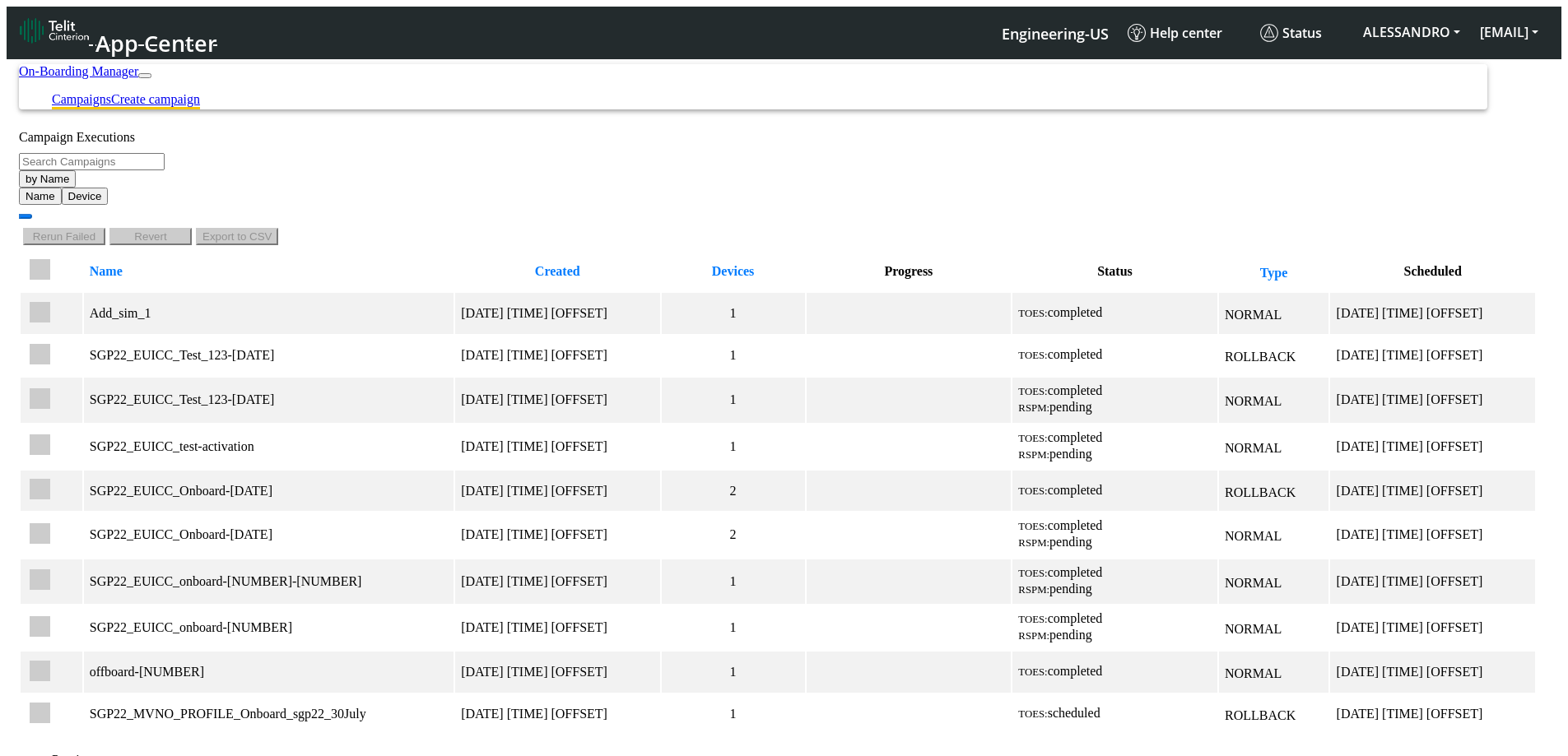 click on "Create campaign" 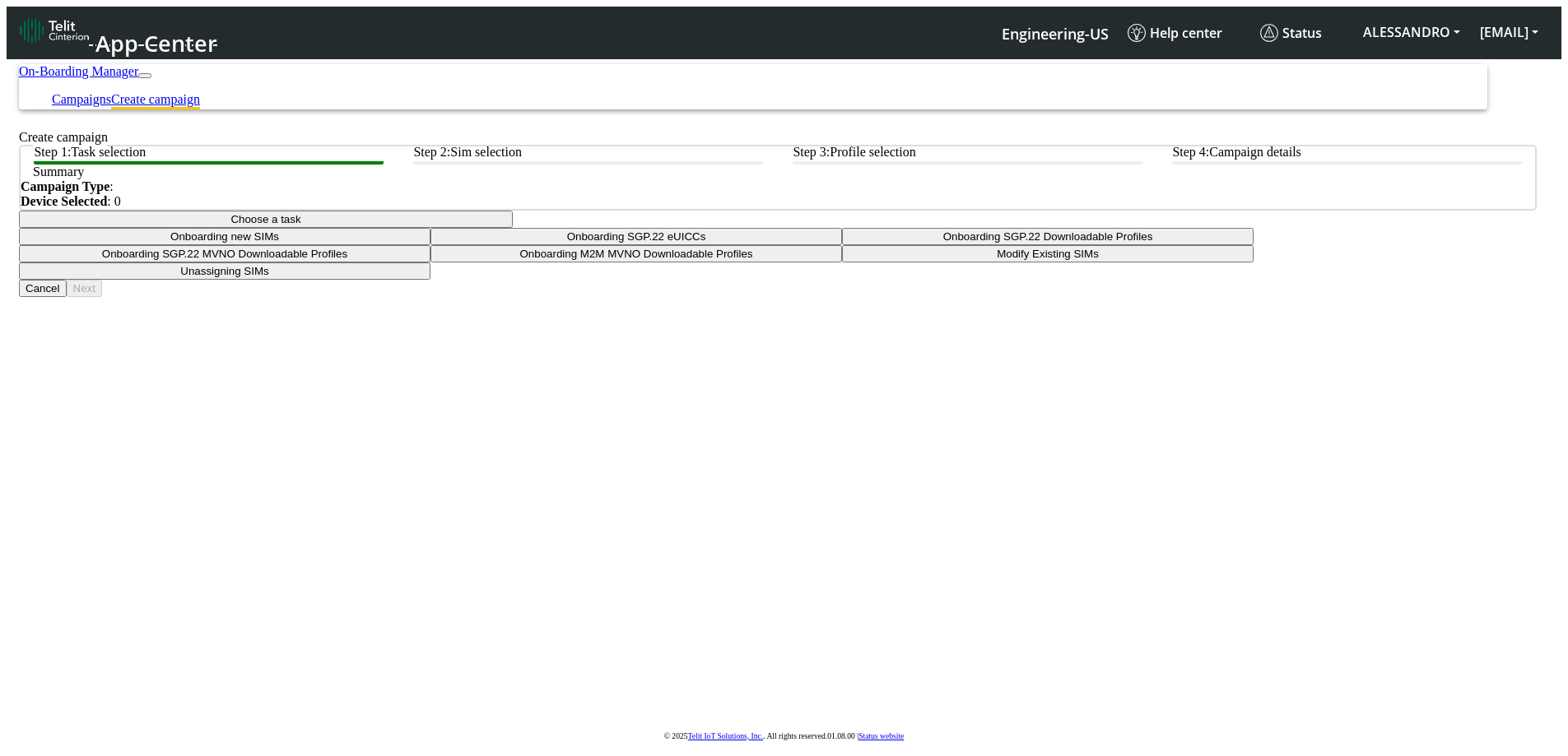 click 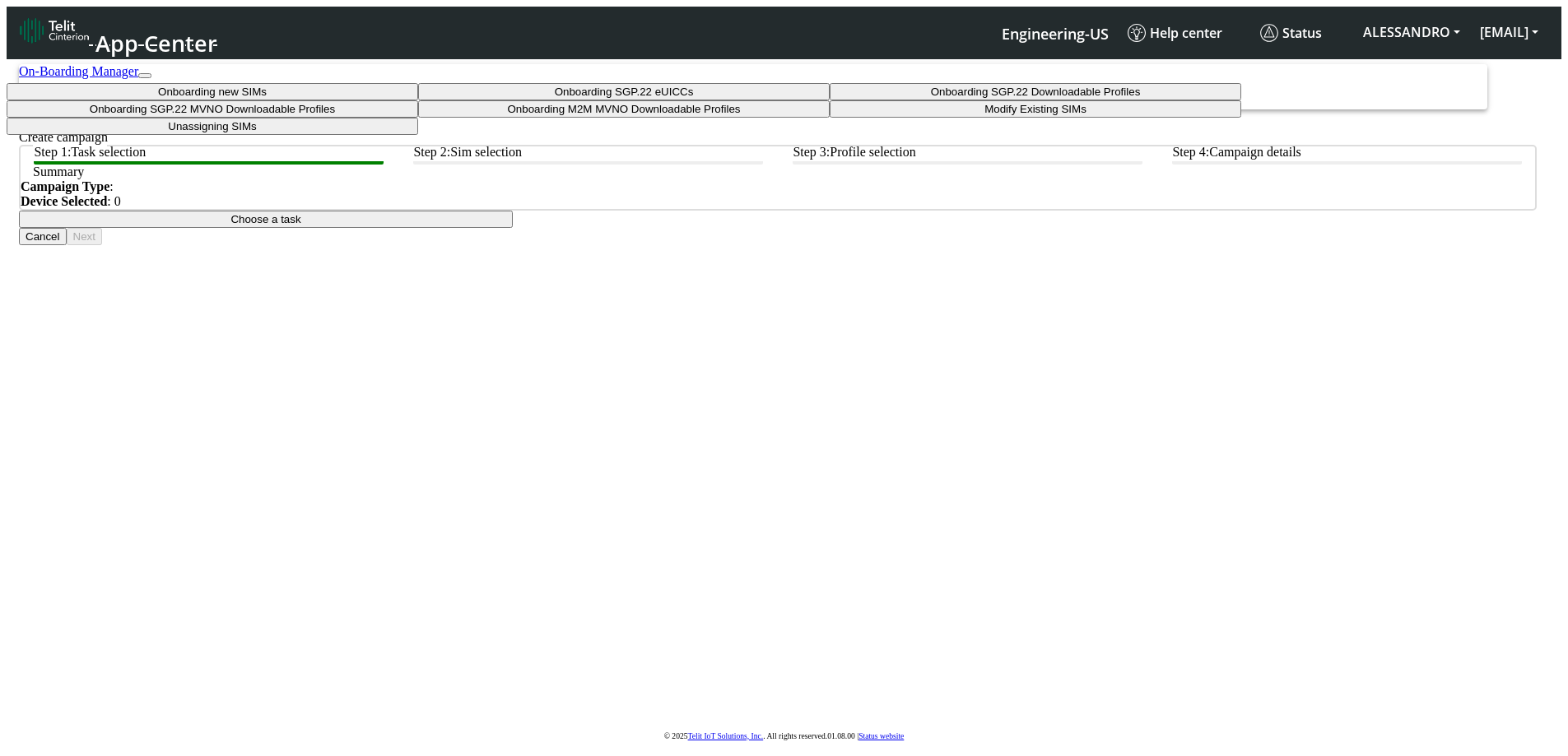 click on "Onboarding SGP.22 eUICCs" at bounding box center [624, 91] 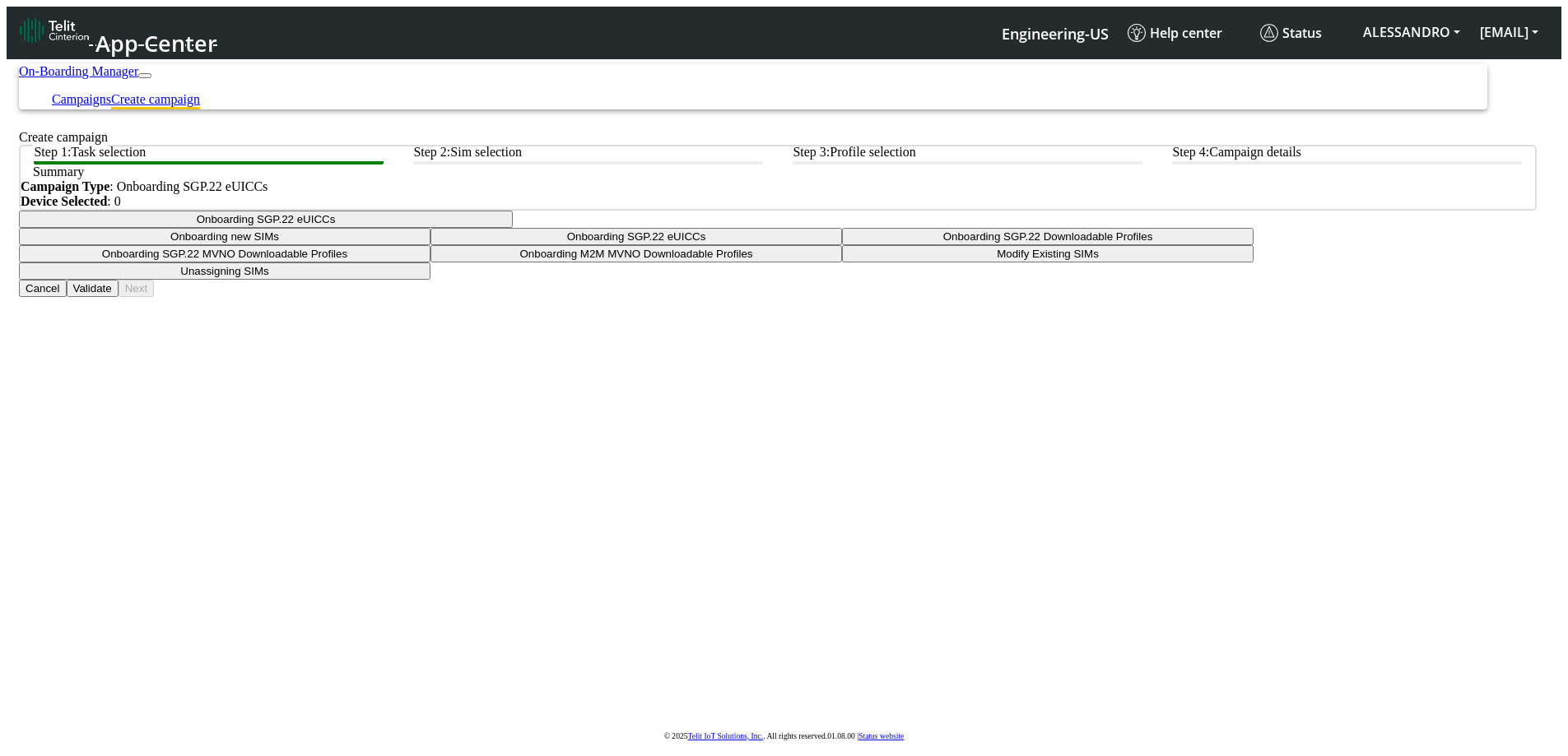 click on "Validate" at bounding box center (92, 288) 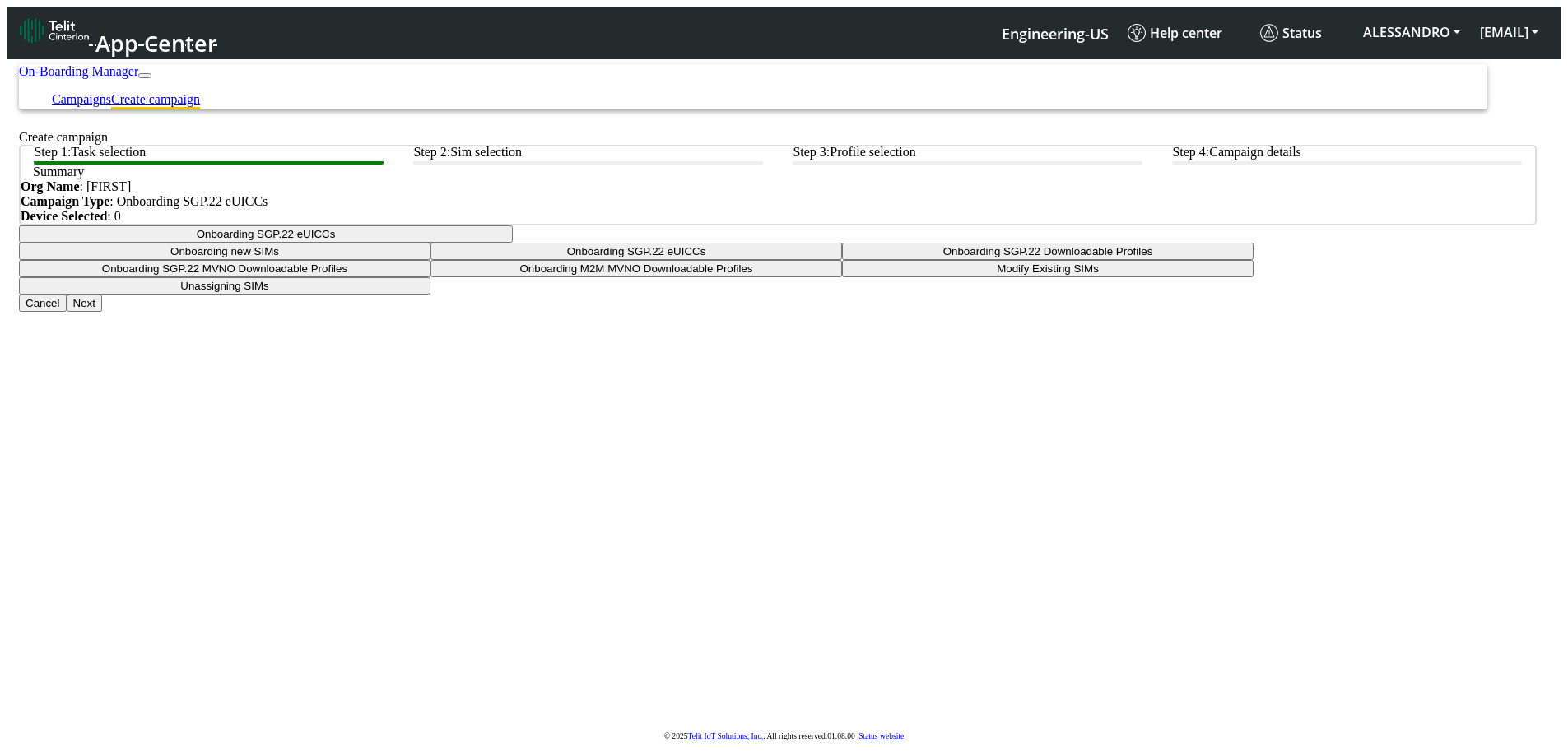 click on "Next" at bounding box center [84, 303] 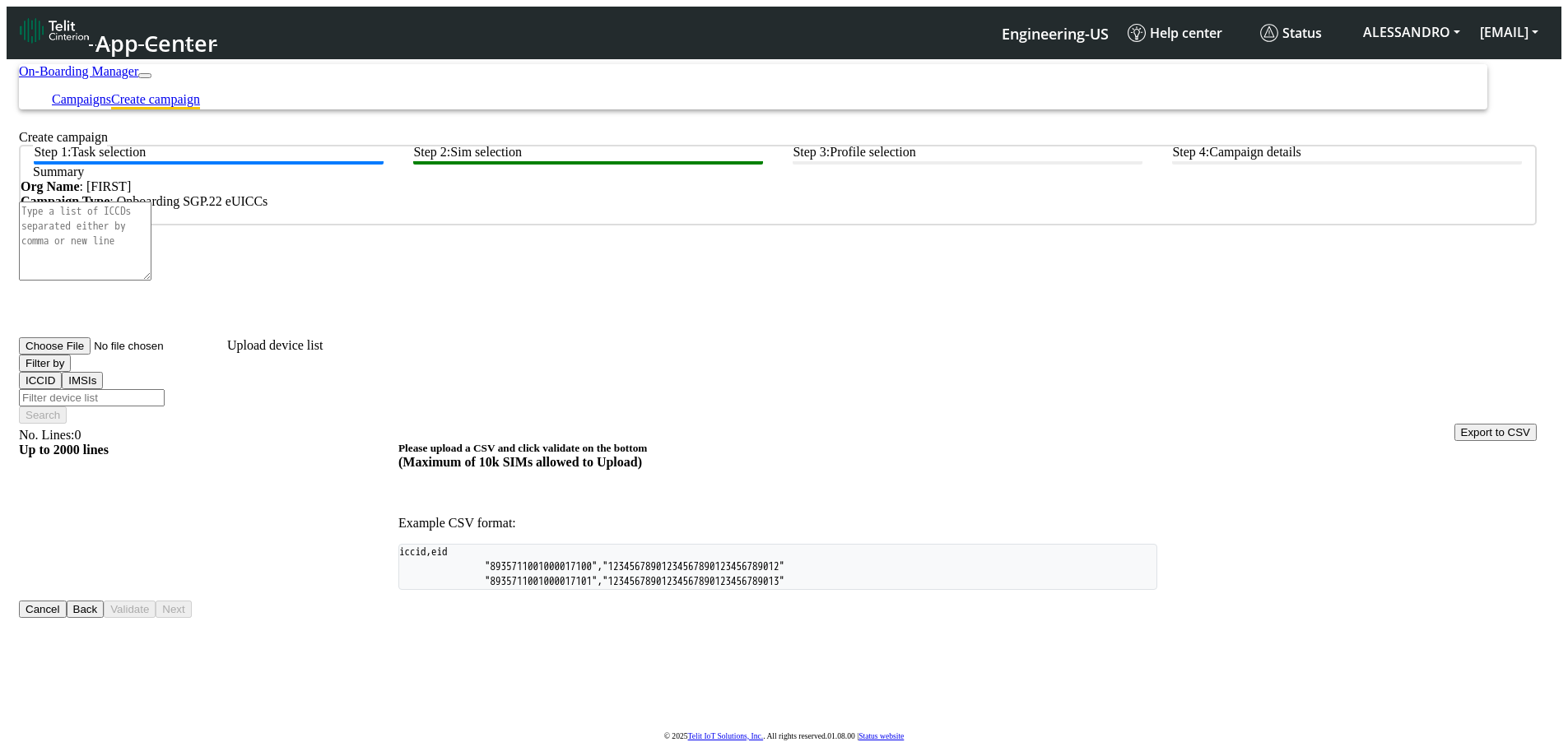 click on "Upload device list" at bounding box center [123, 346] 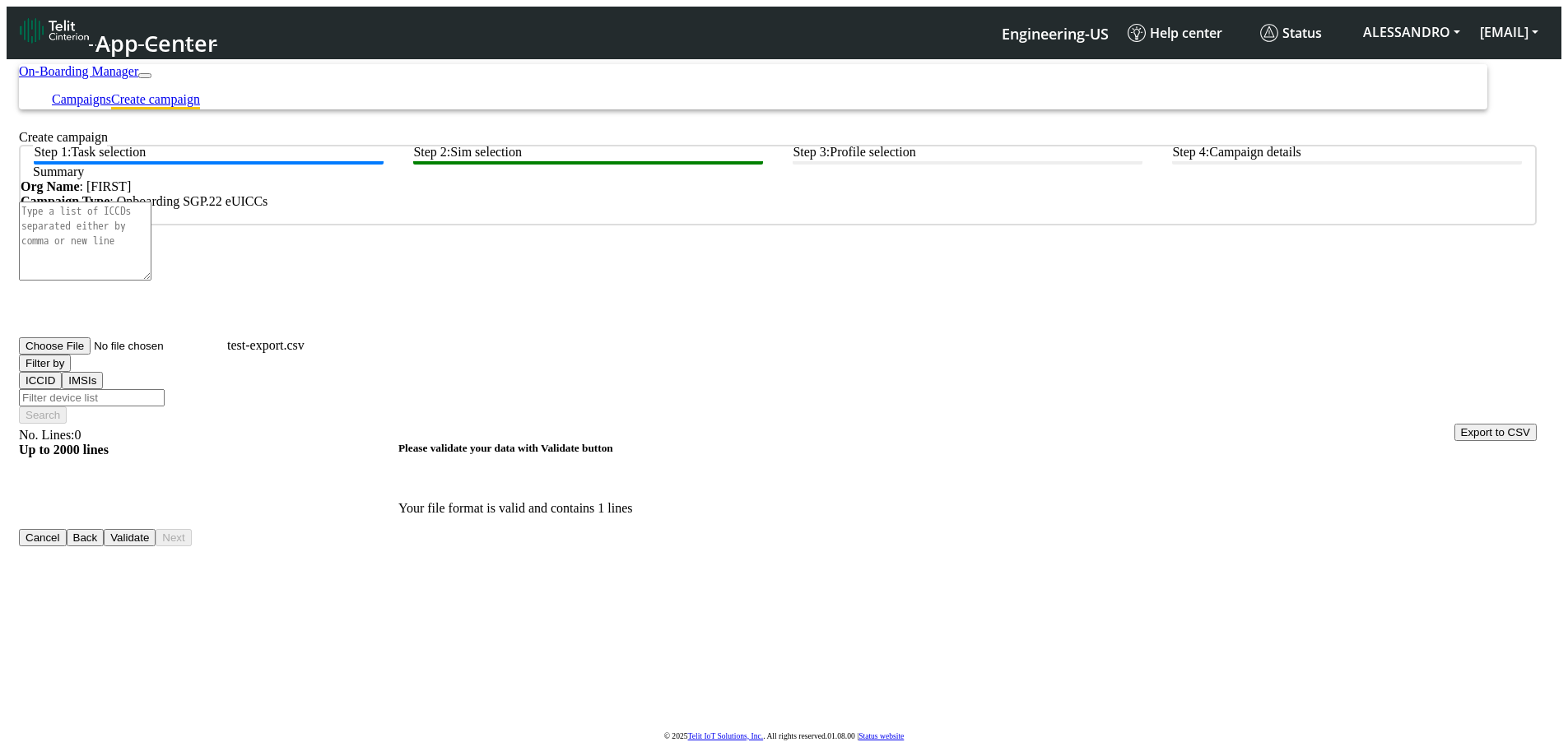 click on "Validate" at bounding box center (129, 537) 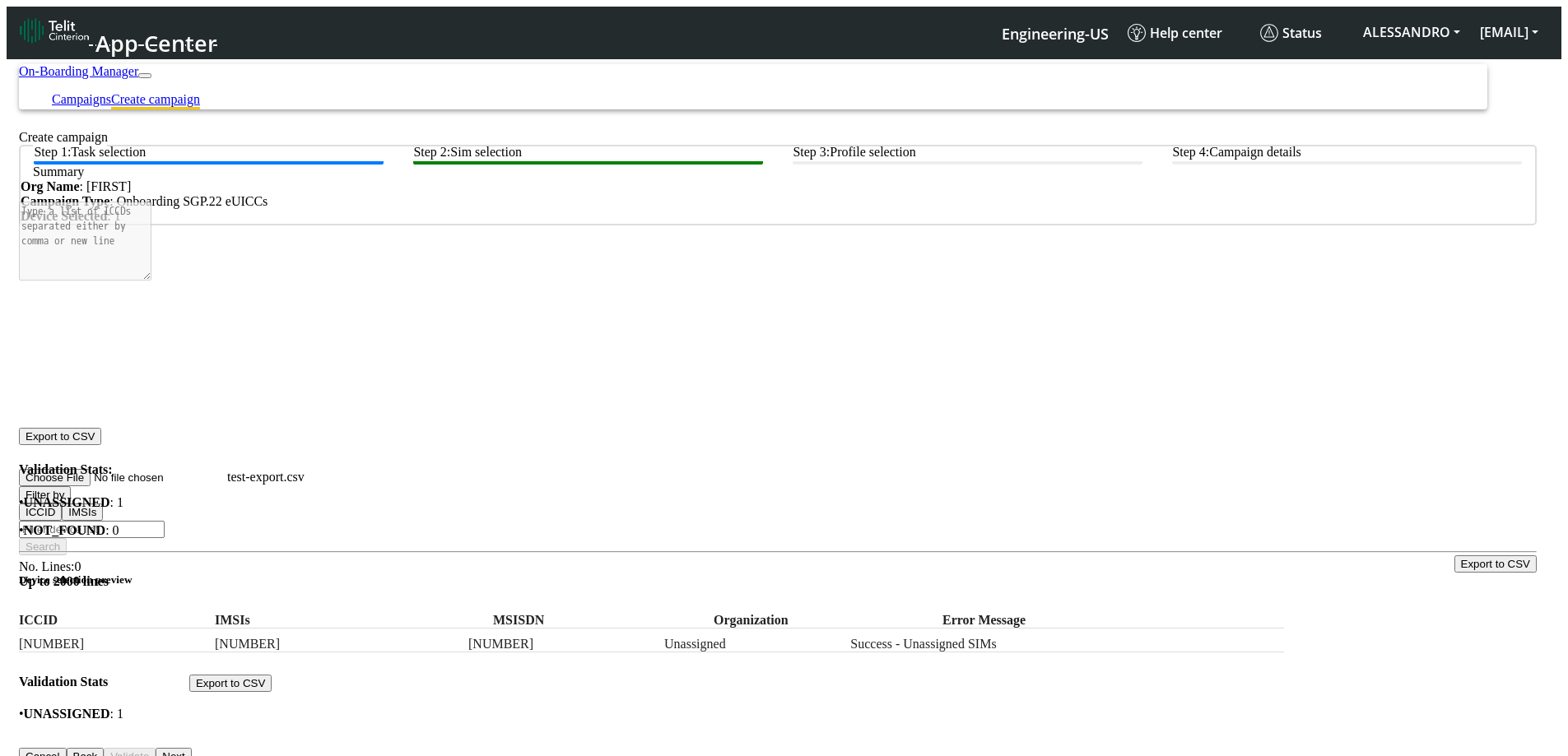 click on "Next" at bounding box center [173, 756] 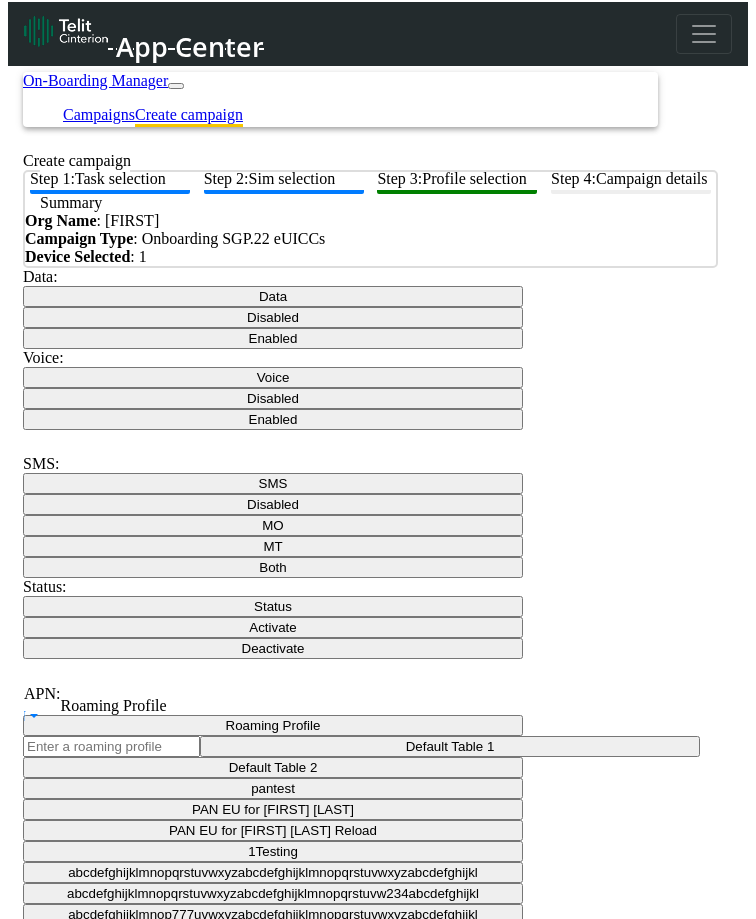 scroll, scrollTop: 200, scrollLeft: 0, axis: vertical 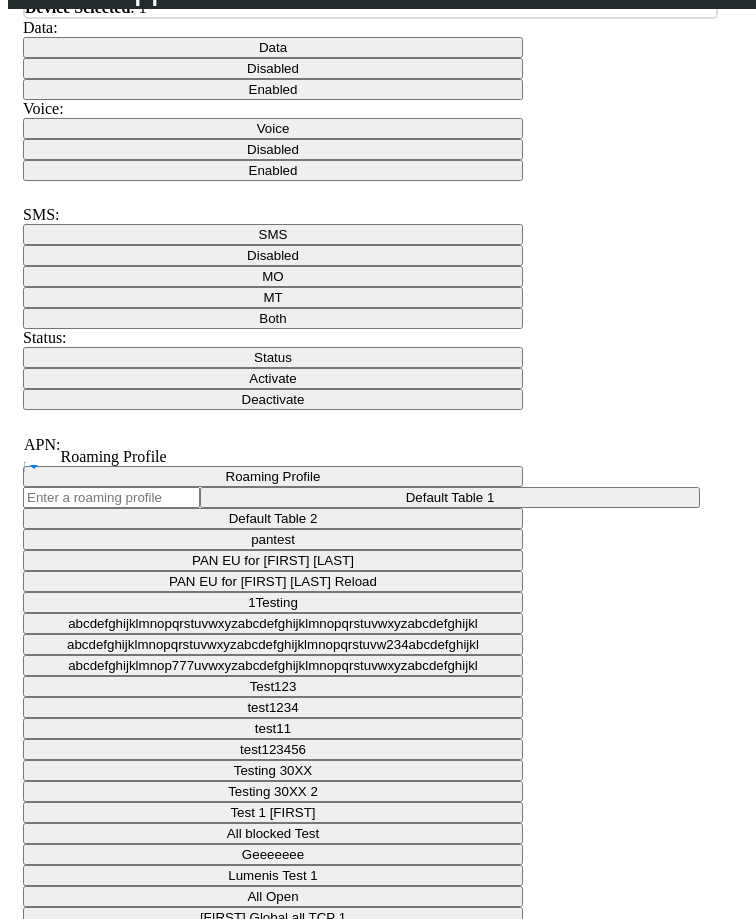 click on "Status" at bounding box center [273, 357] 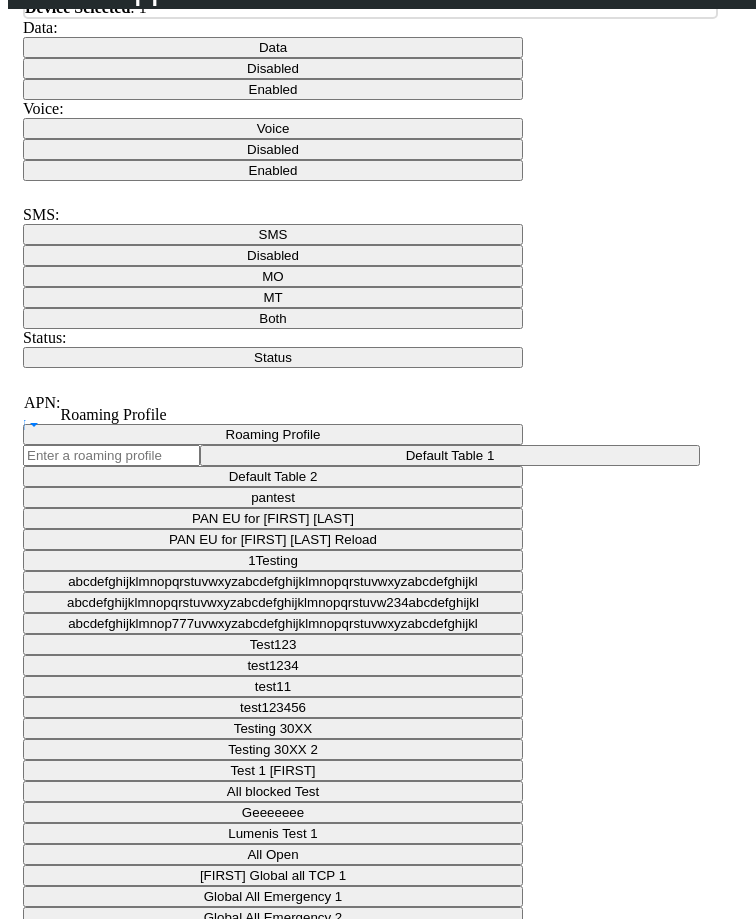 click on "Activate" at bounding box center [258, -144] 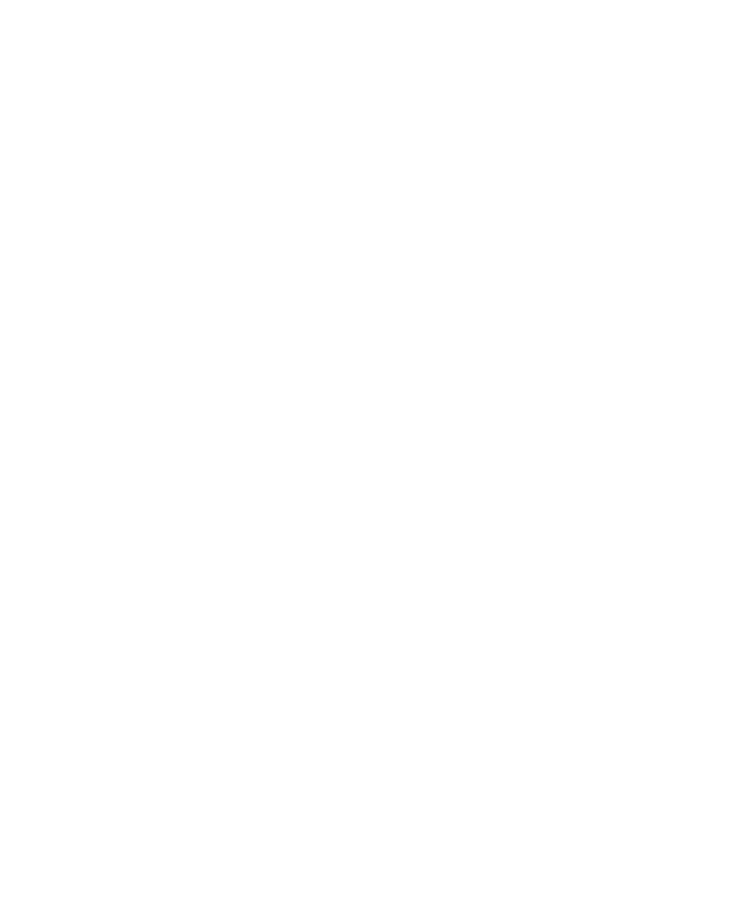 scroll, scrollTop: 0, scrollLeft: 0, axis: both 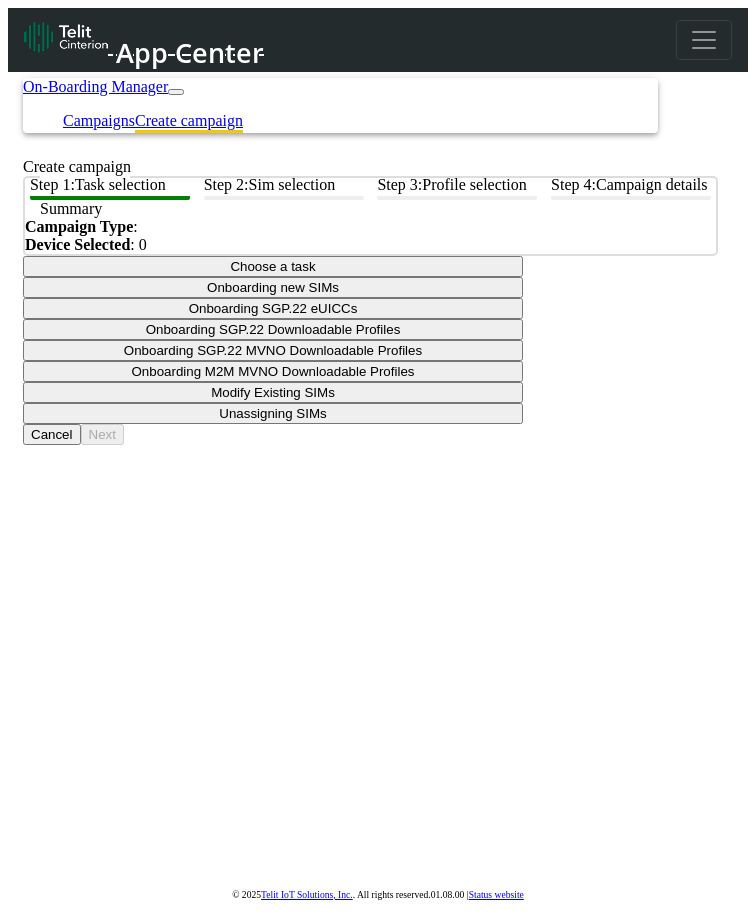 click on "Choose a task" at bounding box center (273, 266) 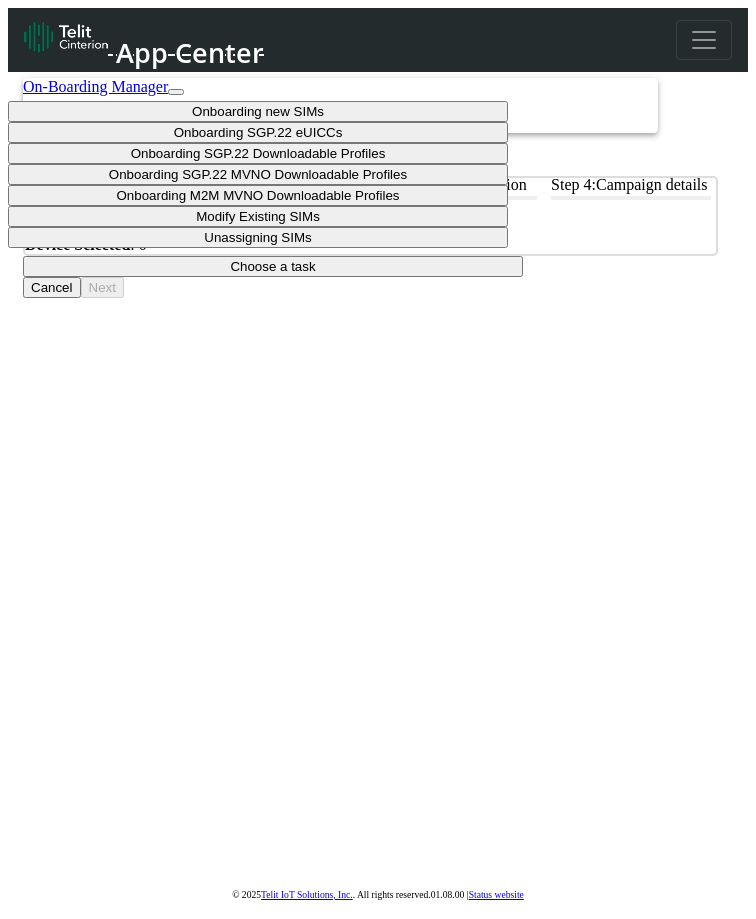 click on "Onboarding new SIMs" at bounding box center [258, 111] 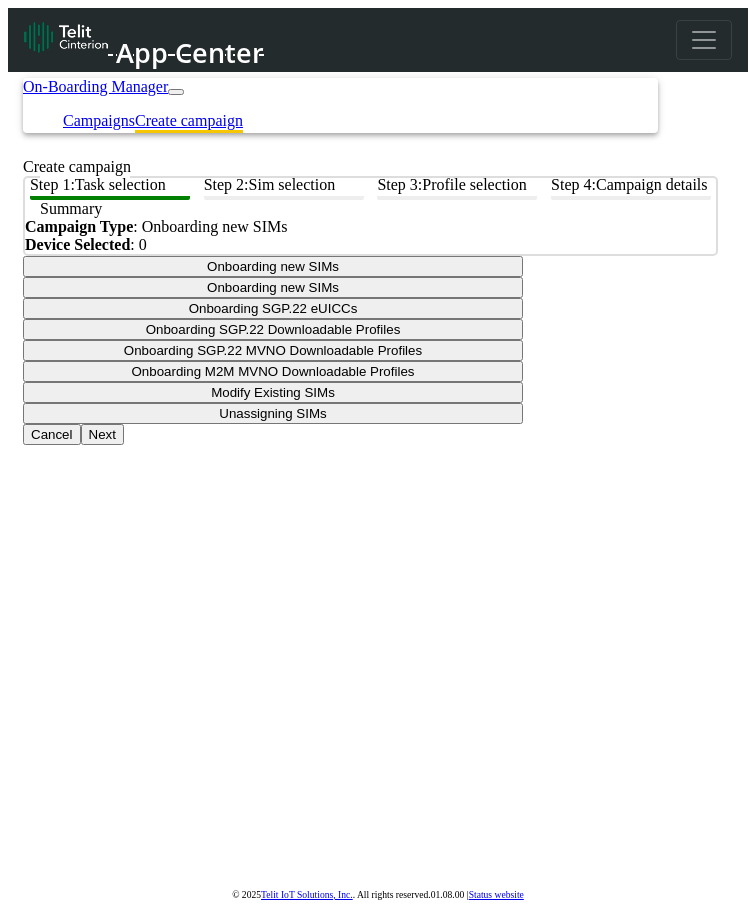 click on "Summary  Campaign Type  : Onboarding new SIMs  Device Selected : 0" 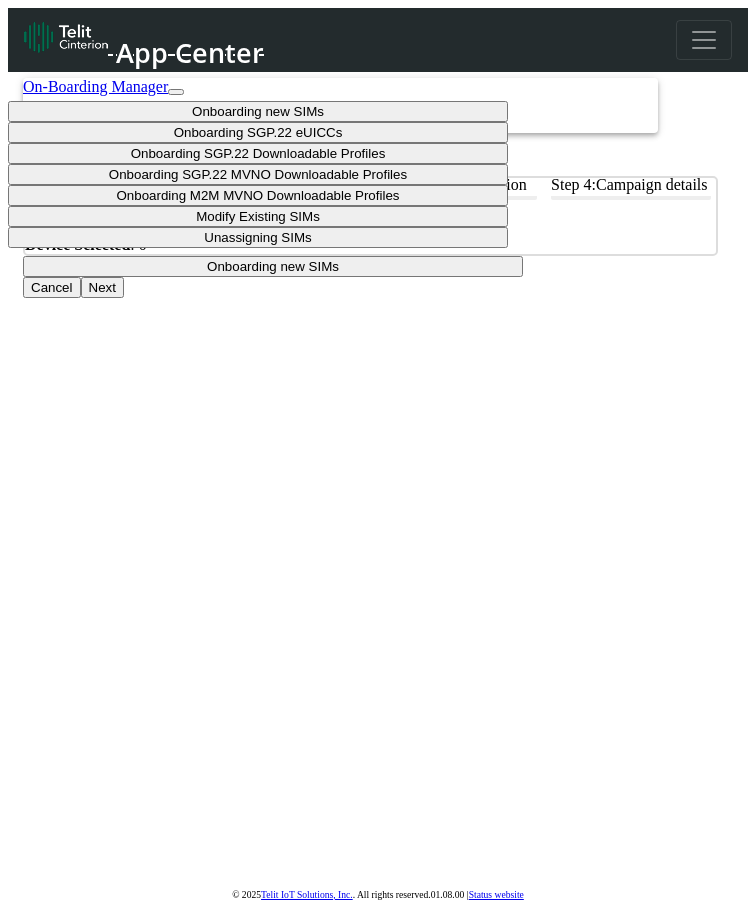 click on "Onboarding new SIMs" at bounding box center (258, 111) 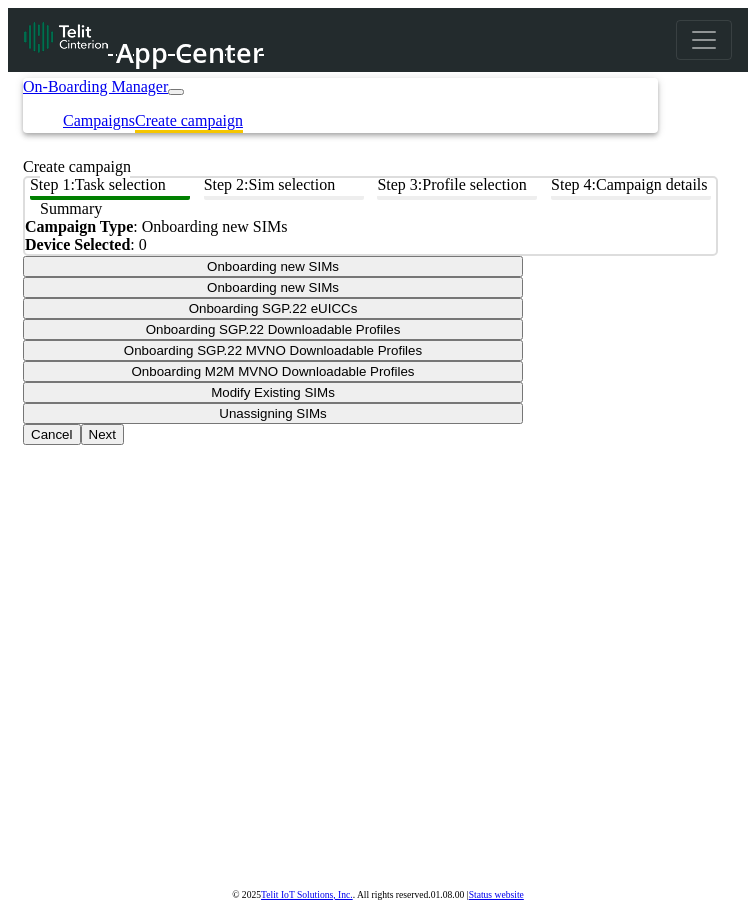 click on "Onboarding new SIMs" at bounding box center (273, 266) 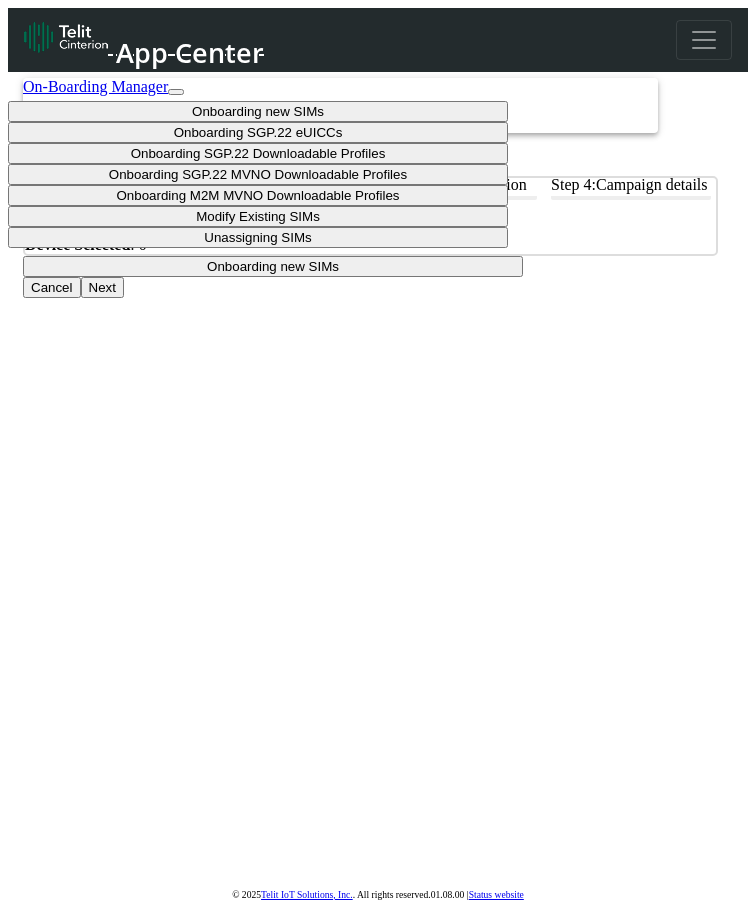 click on "Onboarding SGP.22 eUICCs" at bounding box center [258, 132] 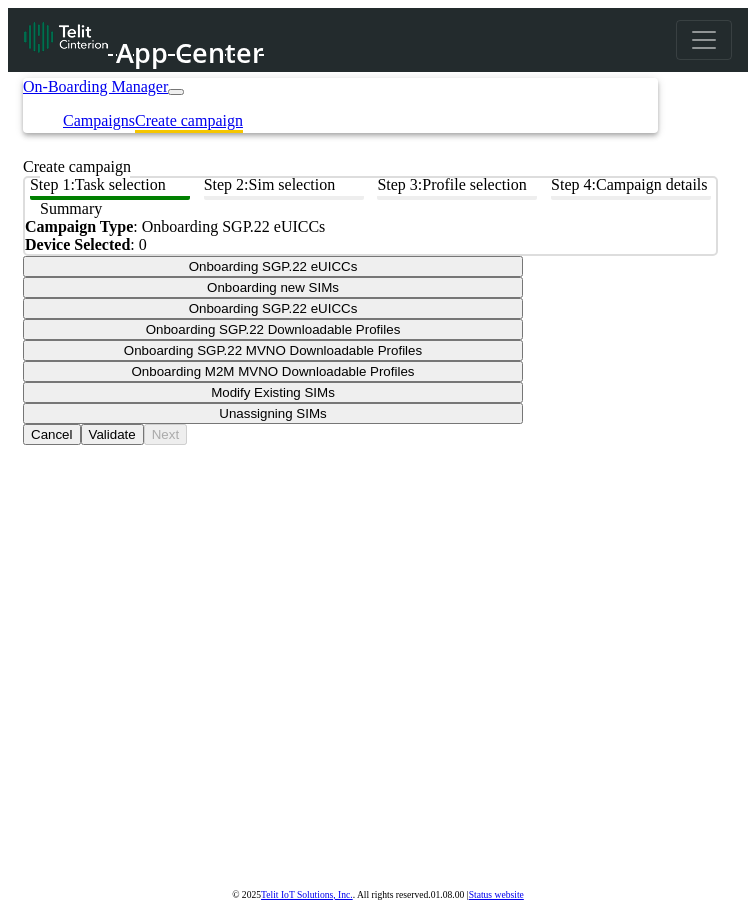 click on "Validate" at bounding box center [112, 434] 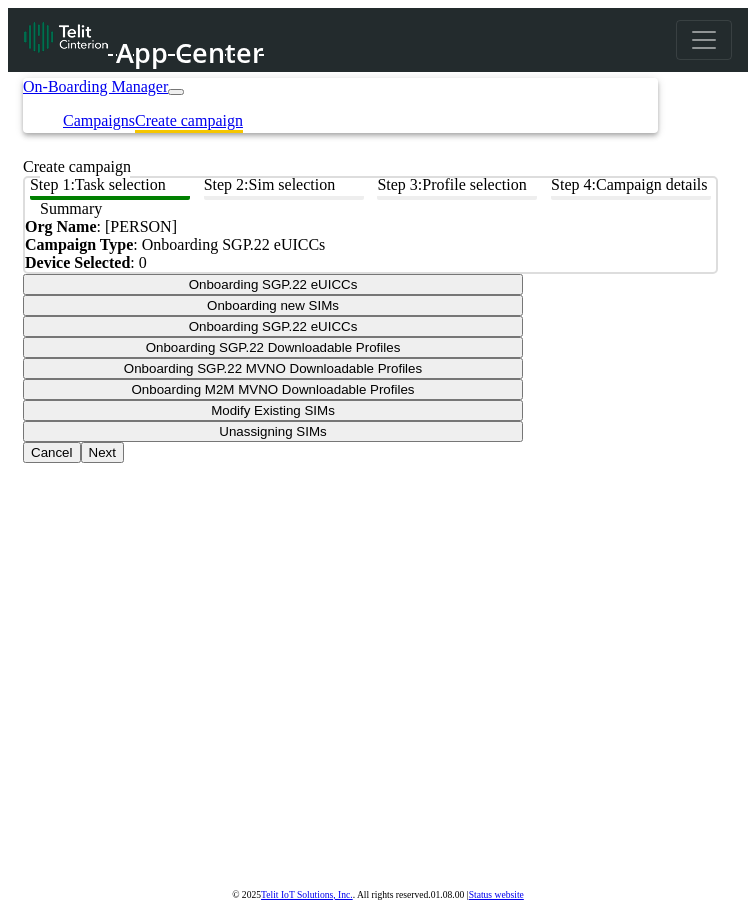 click on "Next" at bounding box center (102, 452) 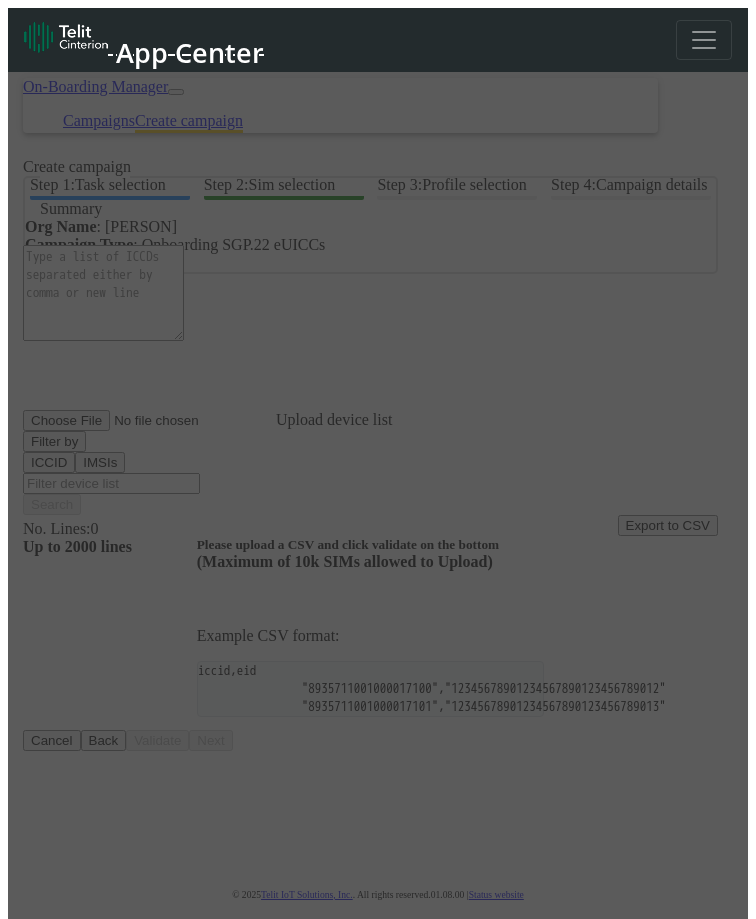 click at bounding box center [378, 493] 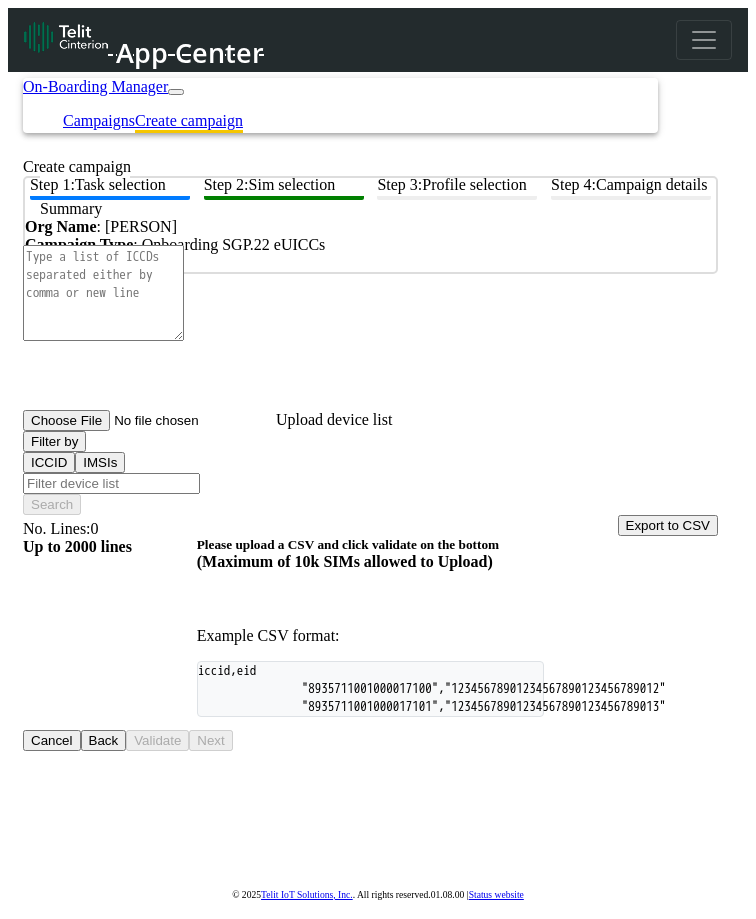 click on "Upload device list" at bounding box center (149, 420) 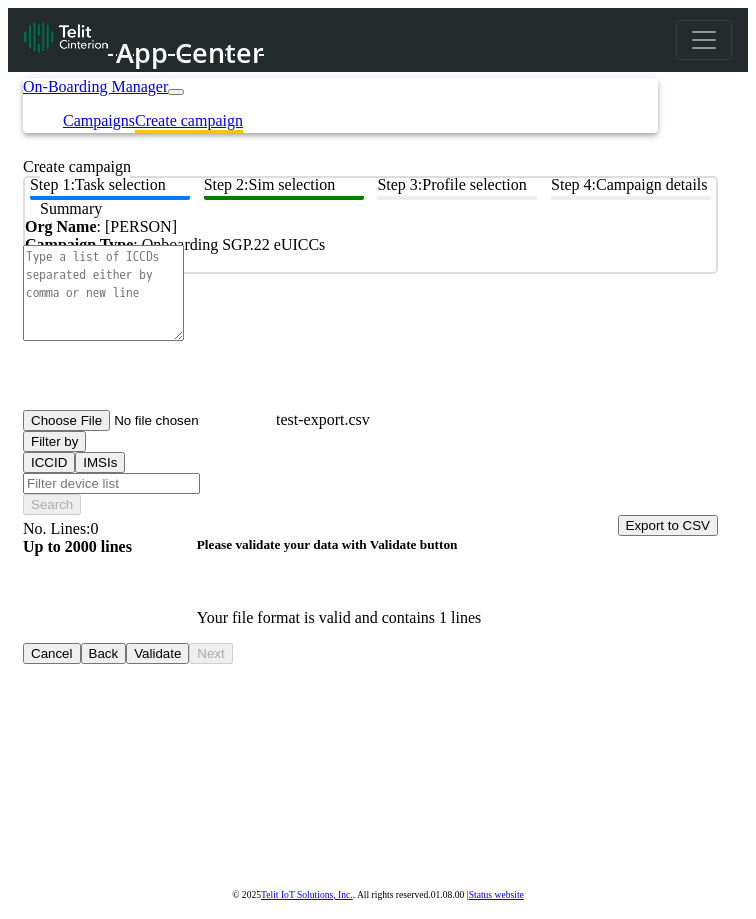 click on "Validate" at bounding box center [157, 653] 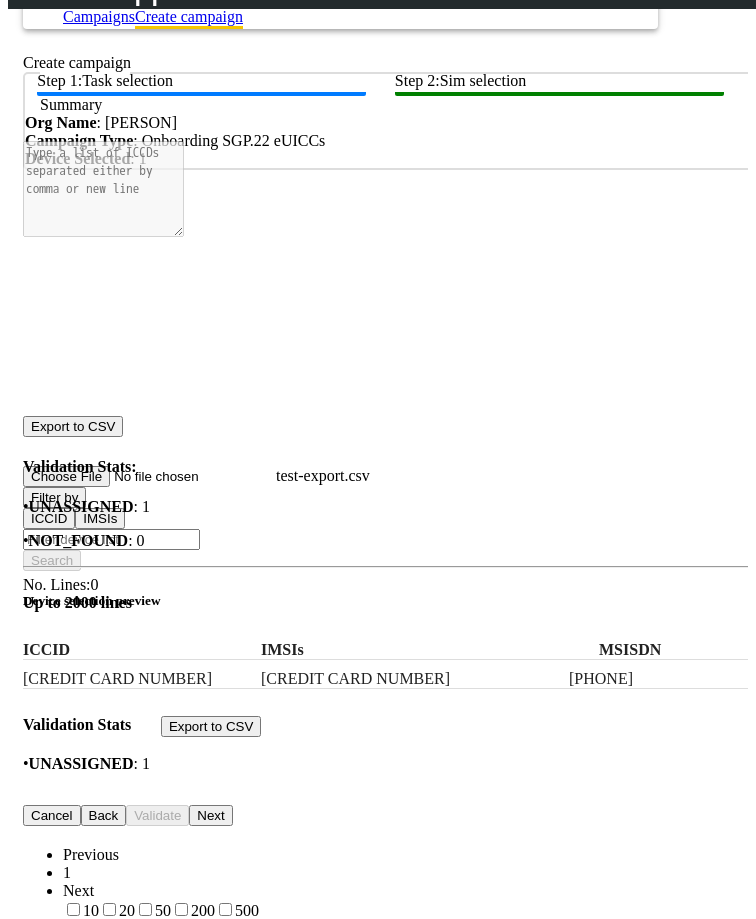 scroll, scrollTop: 92, scrollLeft: 0, axis: vertical 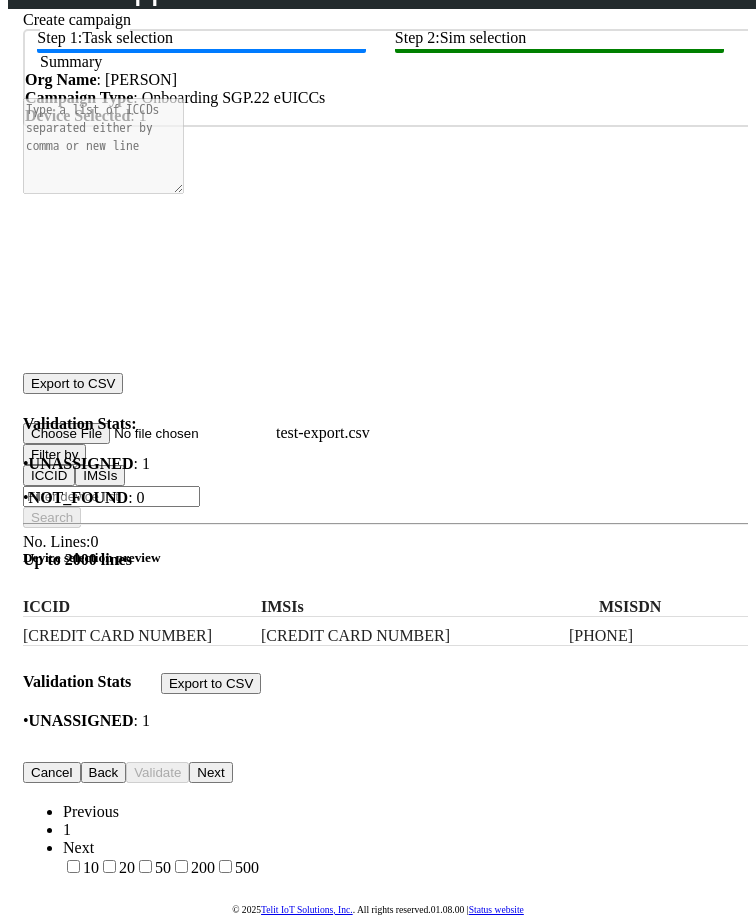 click on "Next" at bounding box center [210, 772] 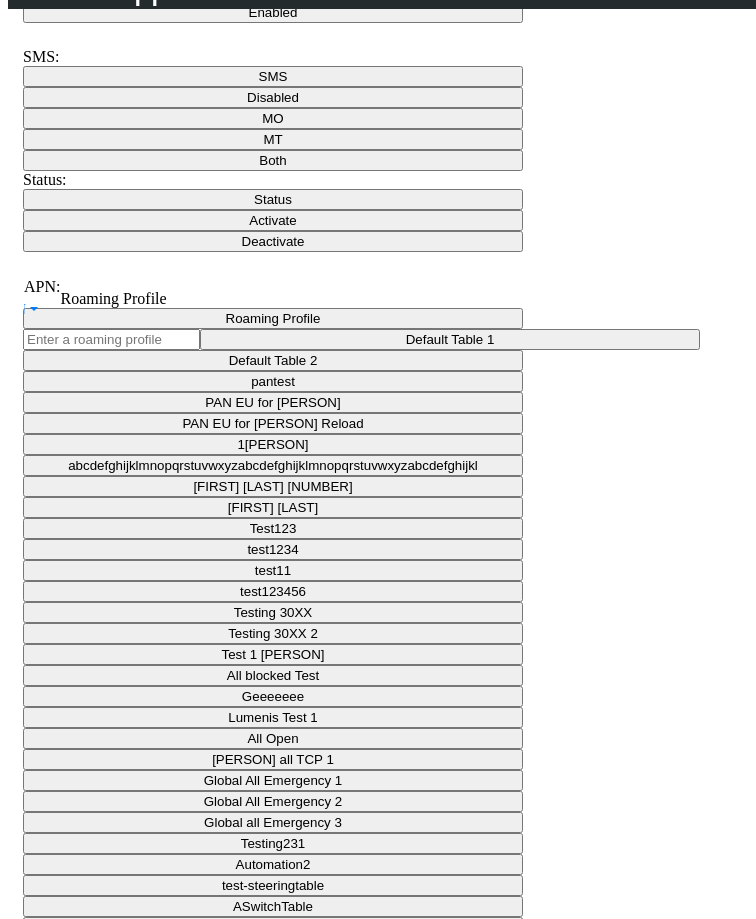 scroll, scrollTop: 390, scrollLeft: 0, axis: vertical 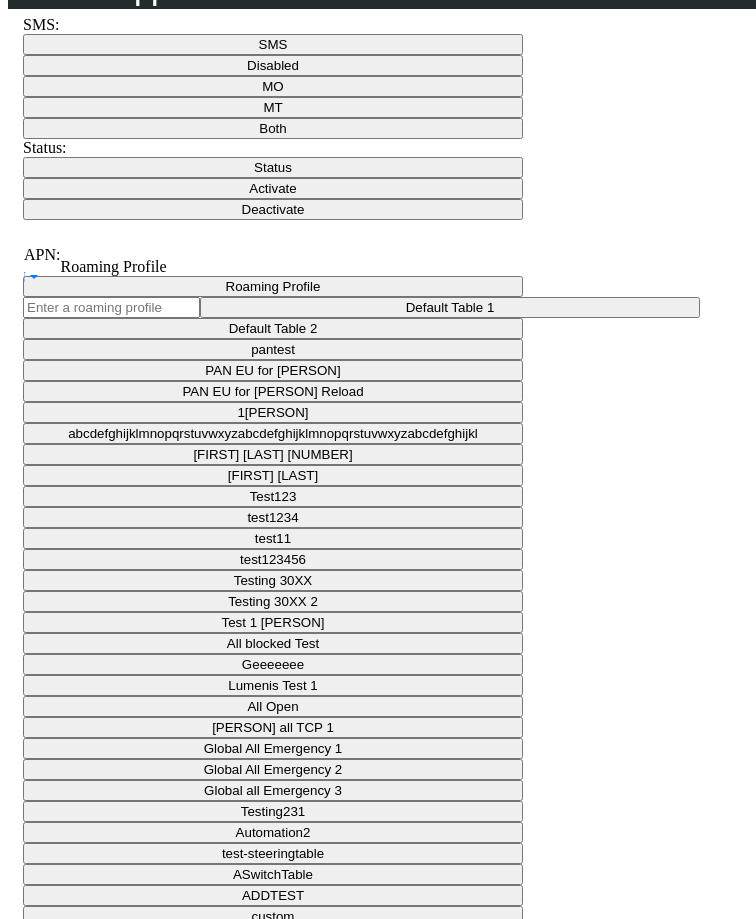 click on "Status" at bounding box center (273, 167) 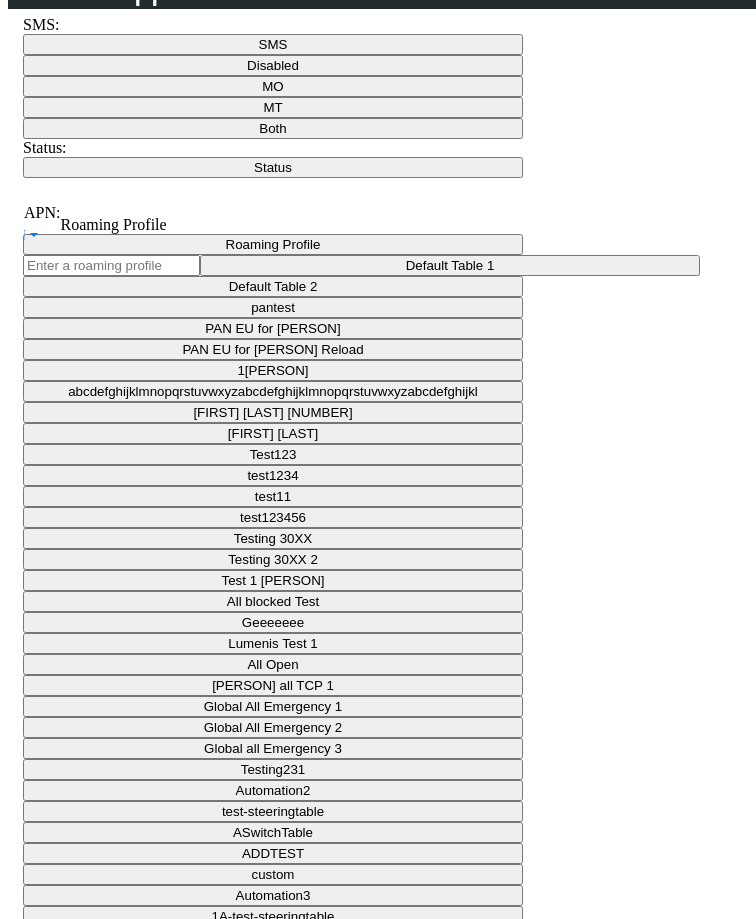 click on "Activate" at bounding box center (258, -334) 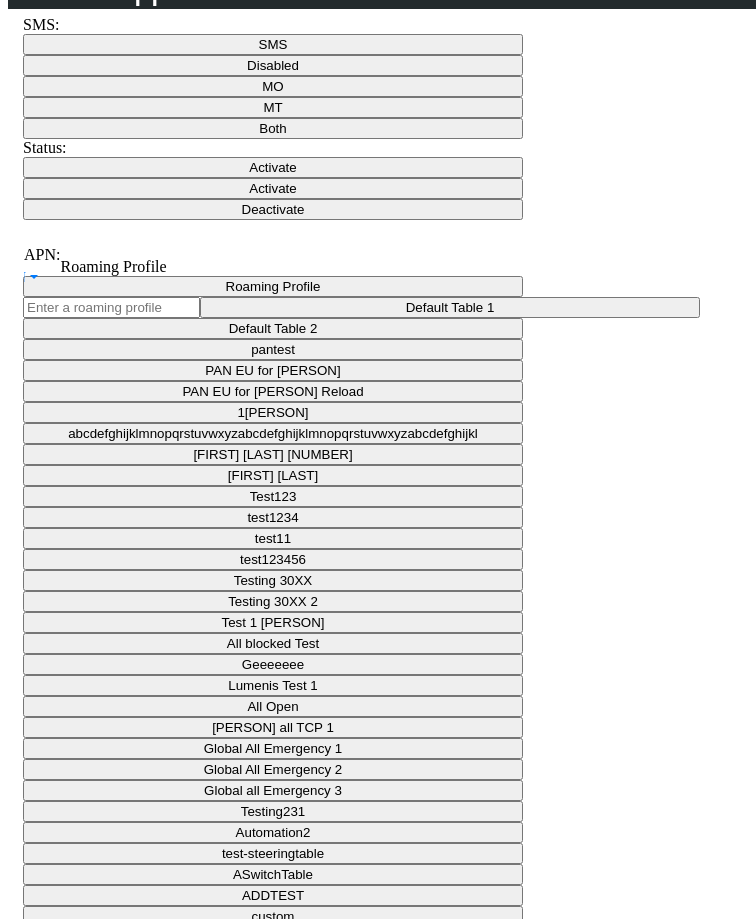 click on "Next" at bounding box center (147, 1651) 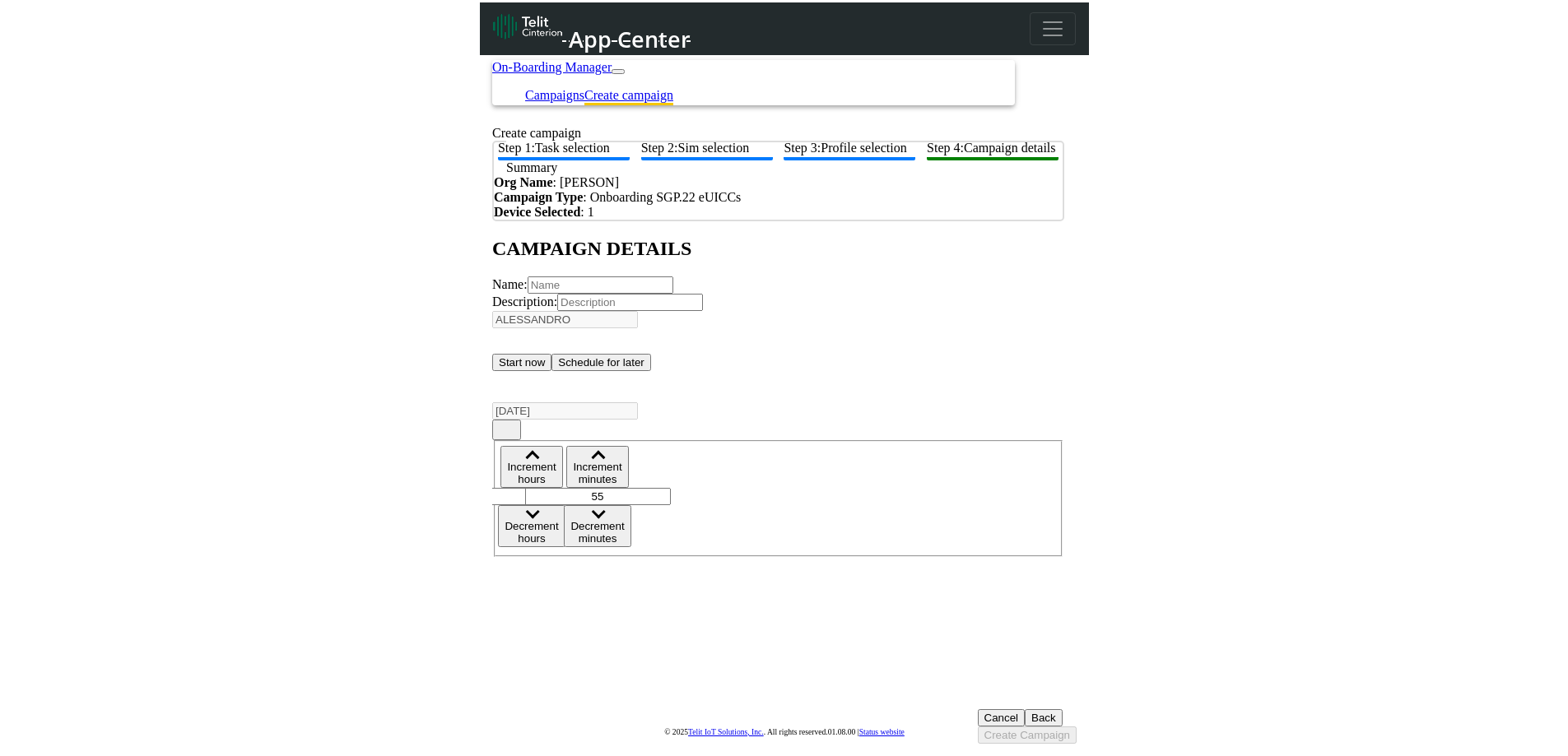 scroll, scrollTop: 0, scrollLeft: 0, axis: both 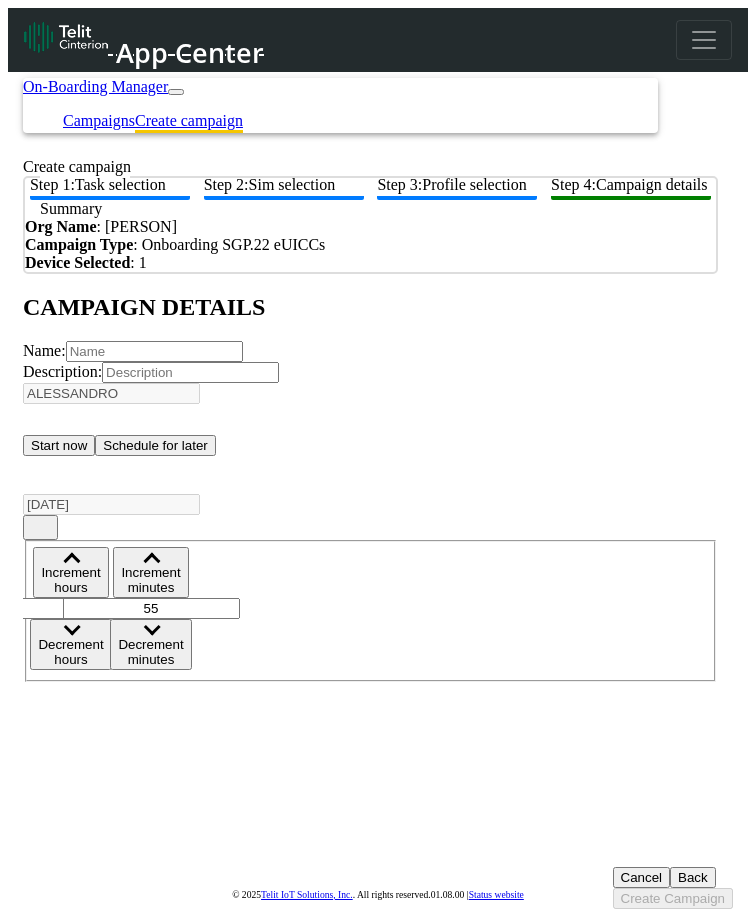 click at bounding box center (154, 351) 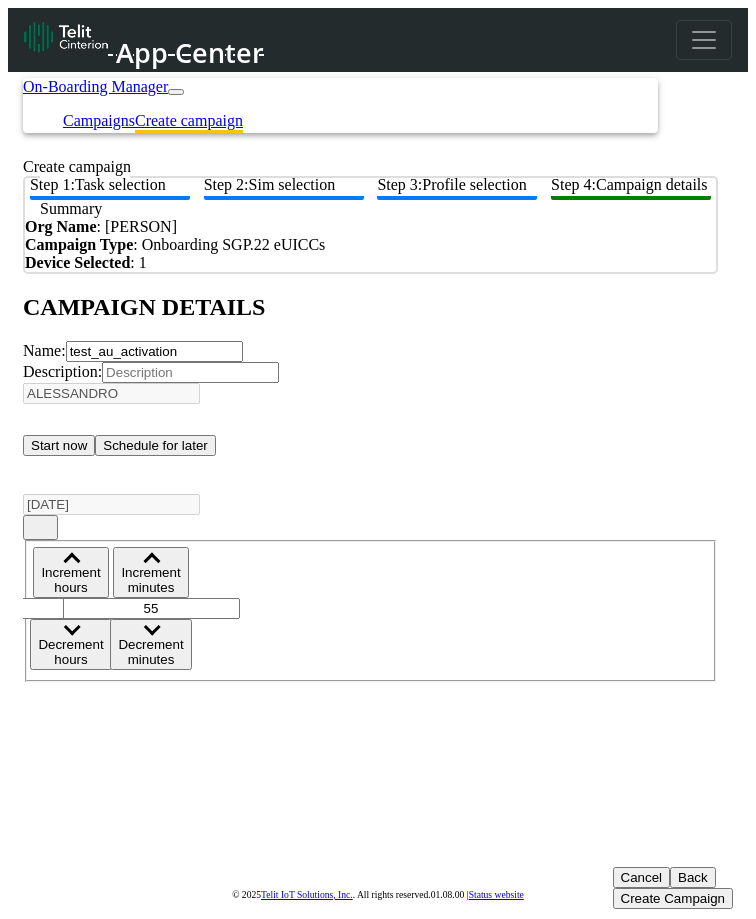 type on "test_au_activation" 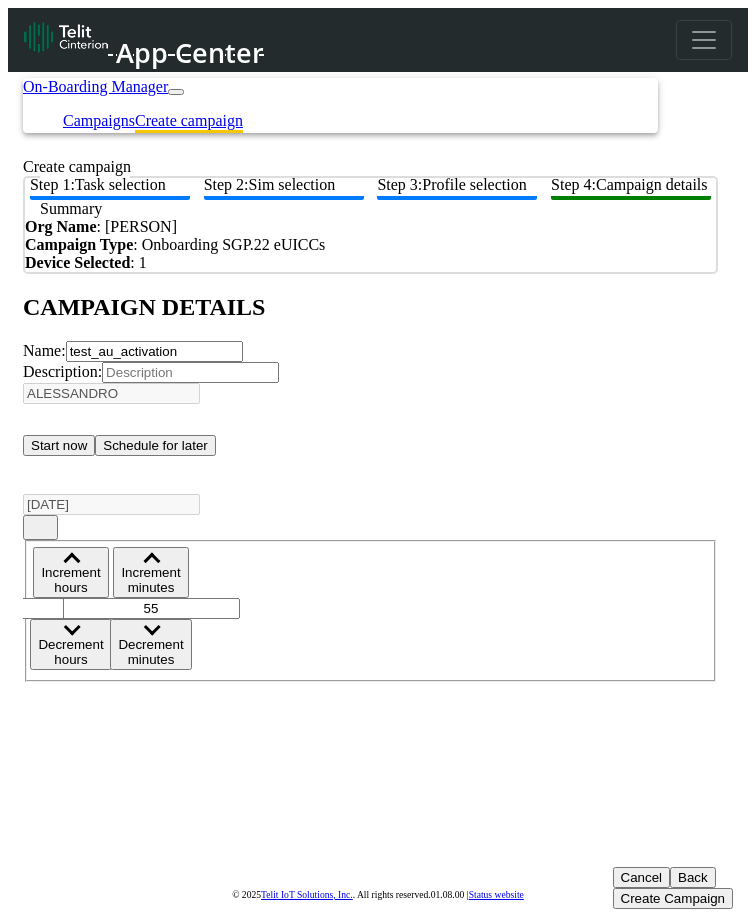click on "Create Campaign" at bounding box center [673, 898] 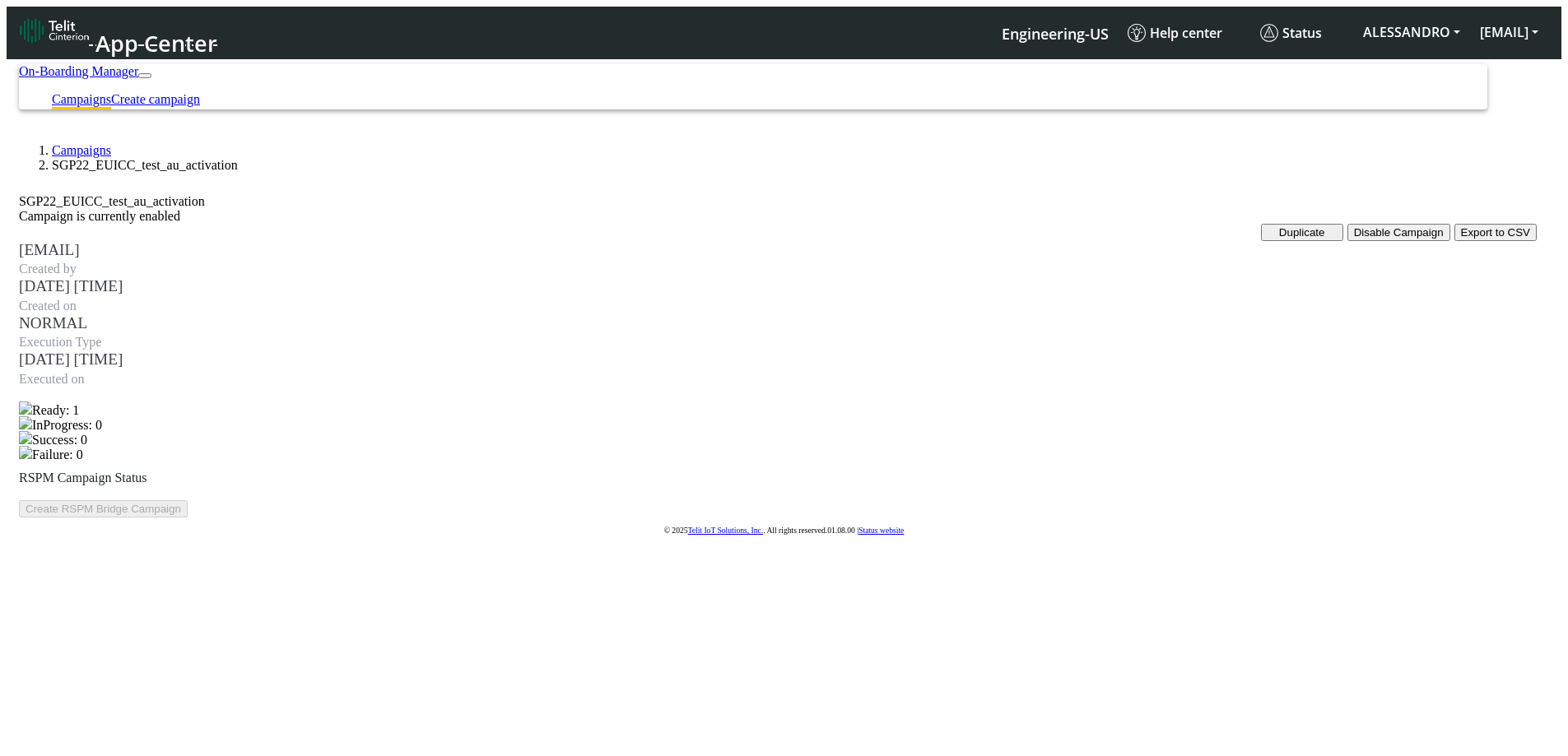 click on "Export to CSV" at bounding box center (1496, 232) 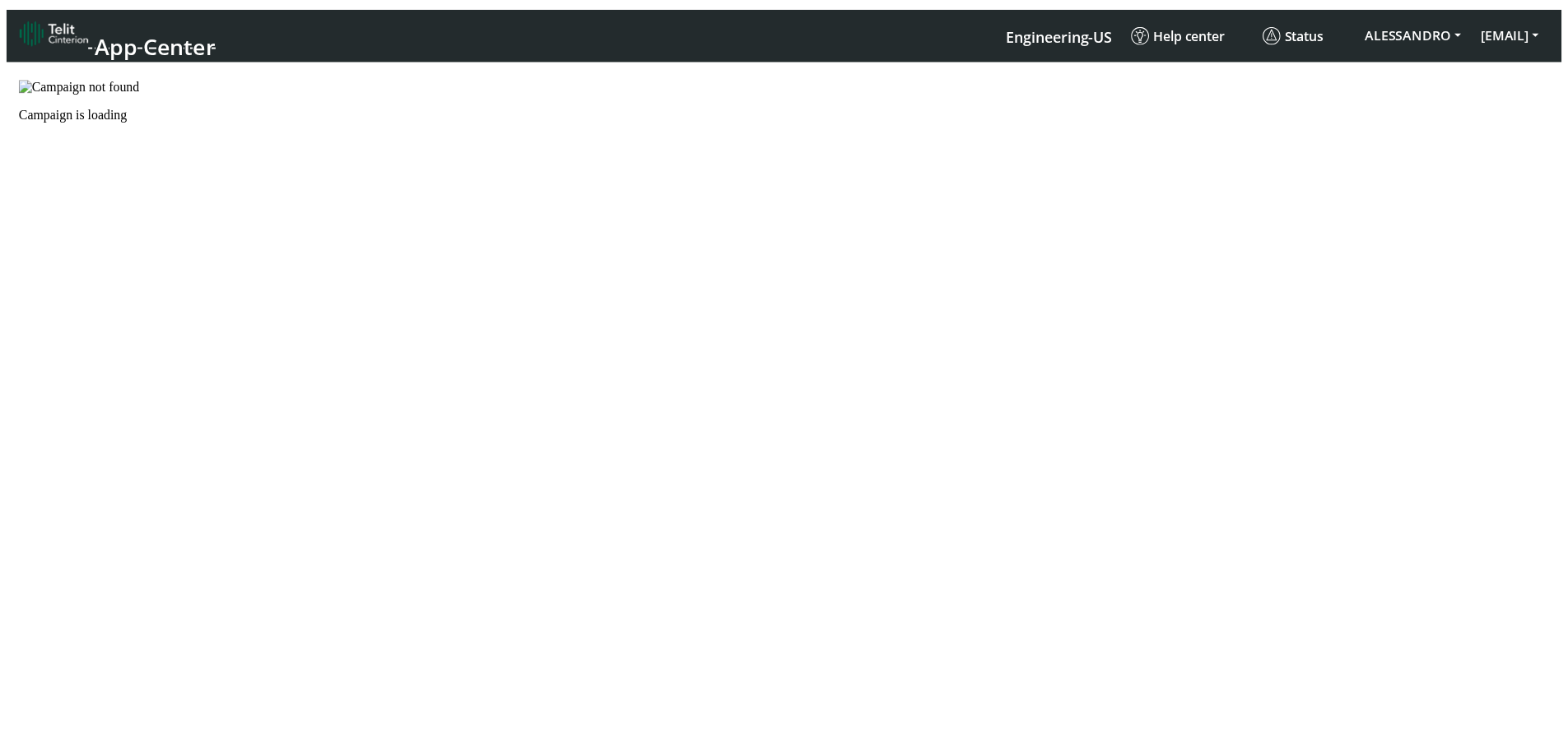 scroll, scrollTop: 0, scrollLeft: 0, axis: both 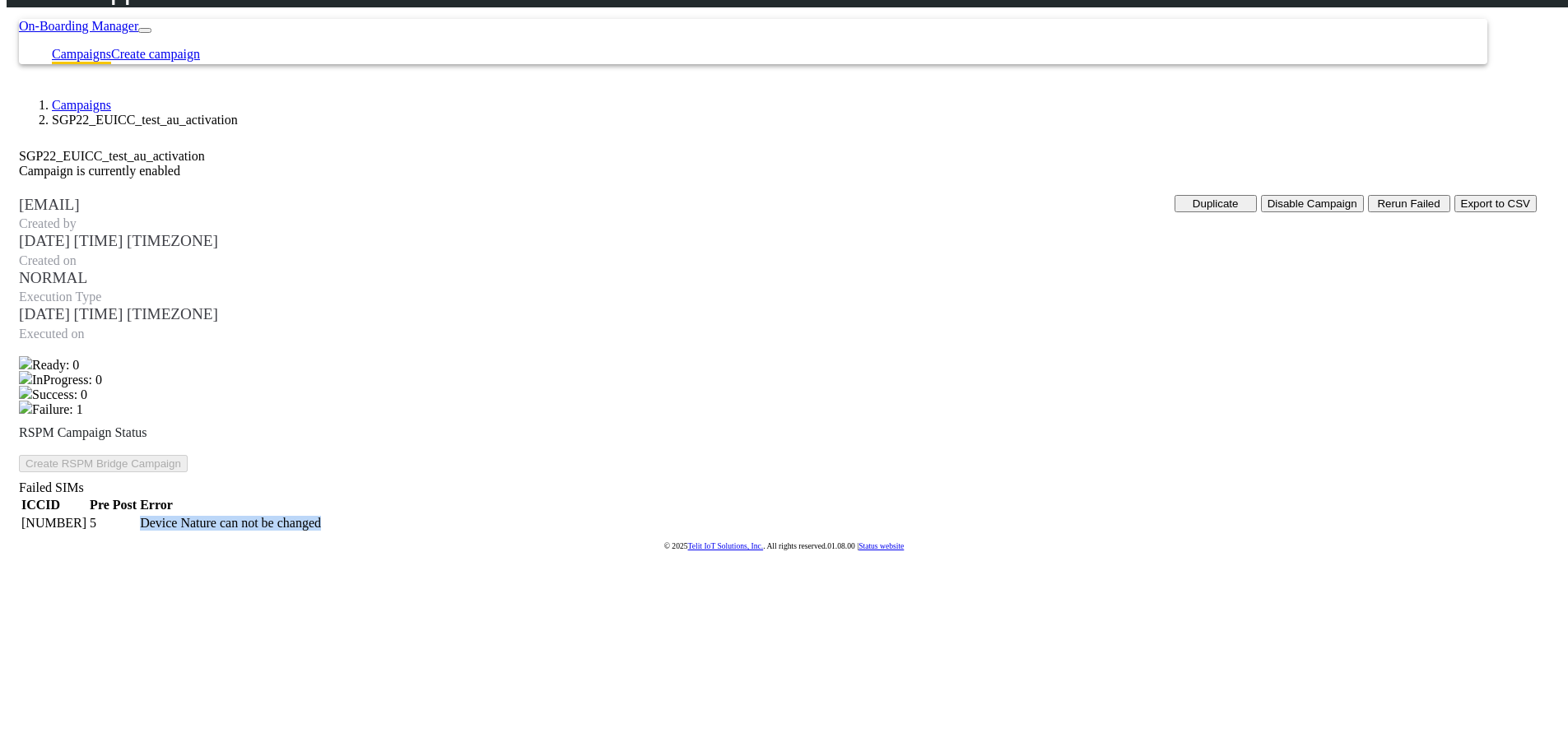 drag, startPoint x: 940, startPoint y: 653, endPoint x: 1110, endPoint y: 656, distance: 170.02647 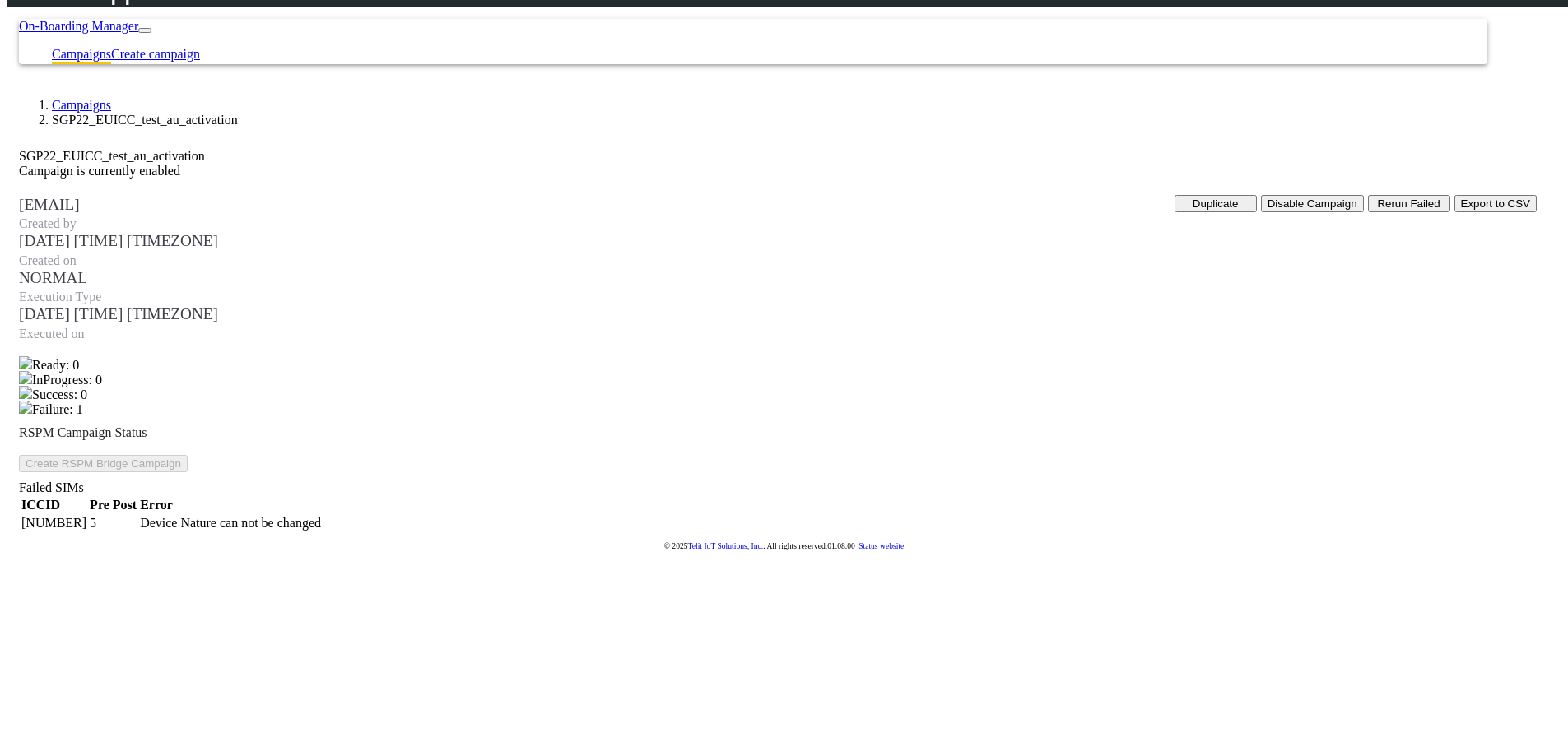 click on "Device Nature can not be changed" 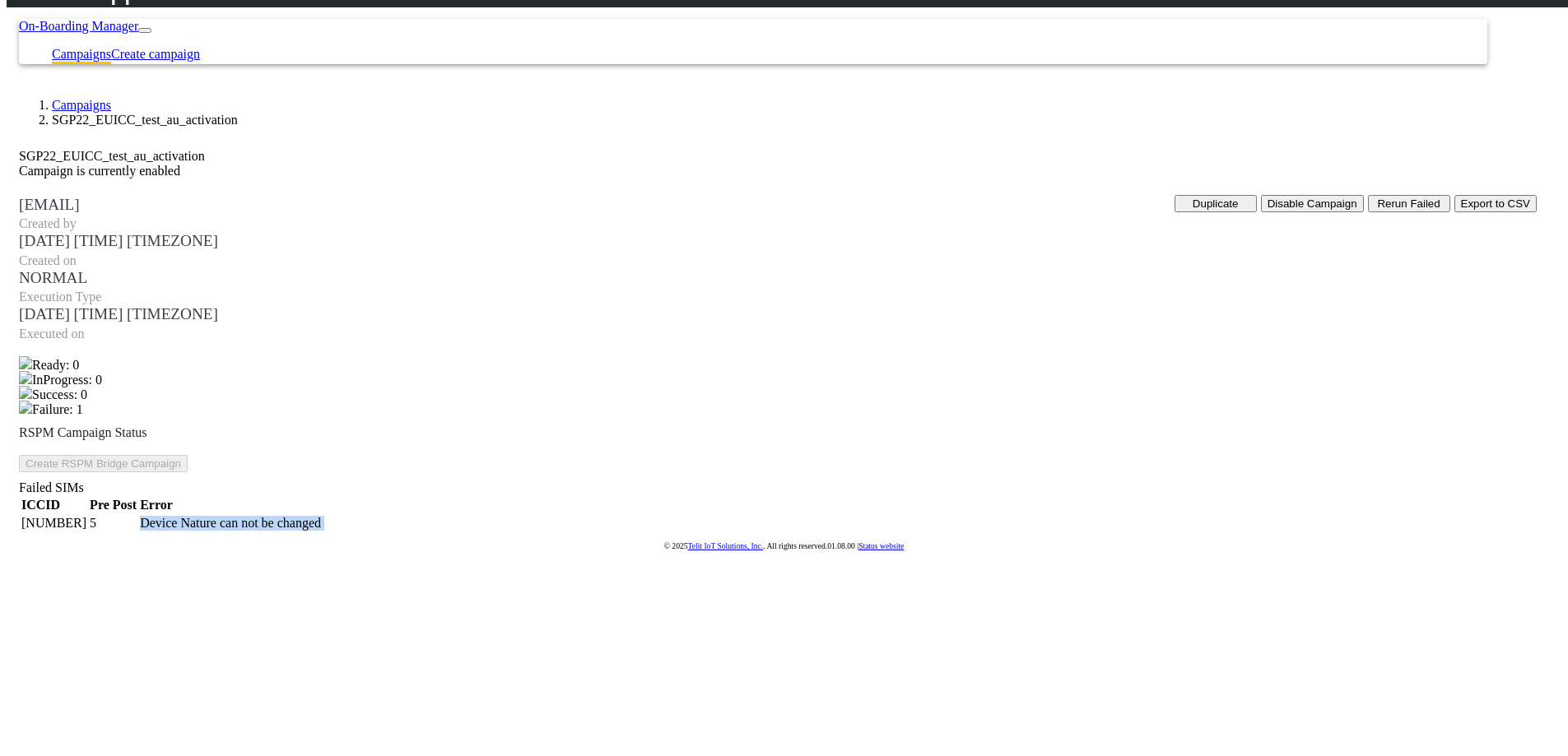 click on "Device Nature can not be changed" 